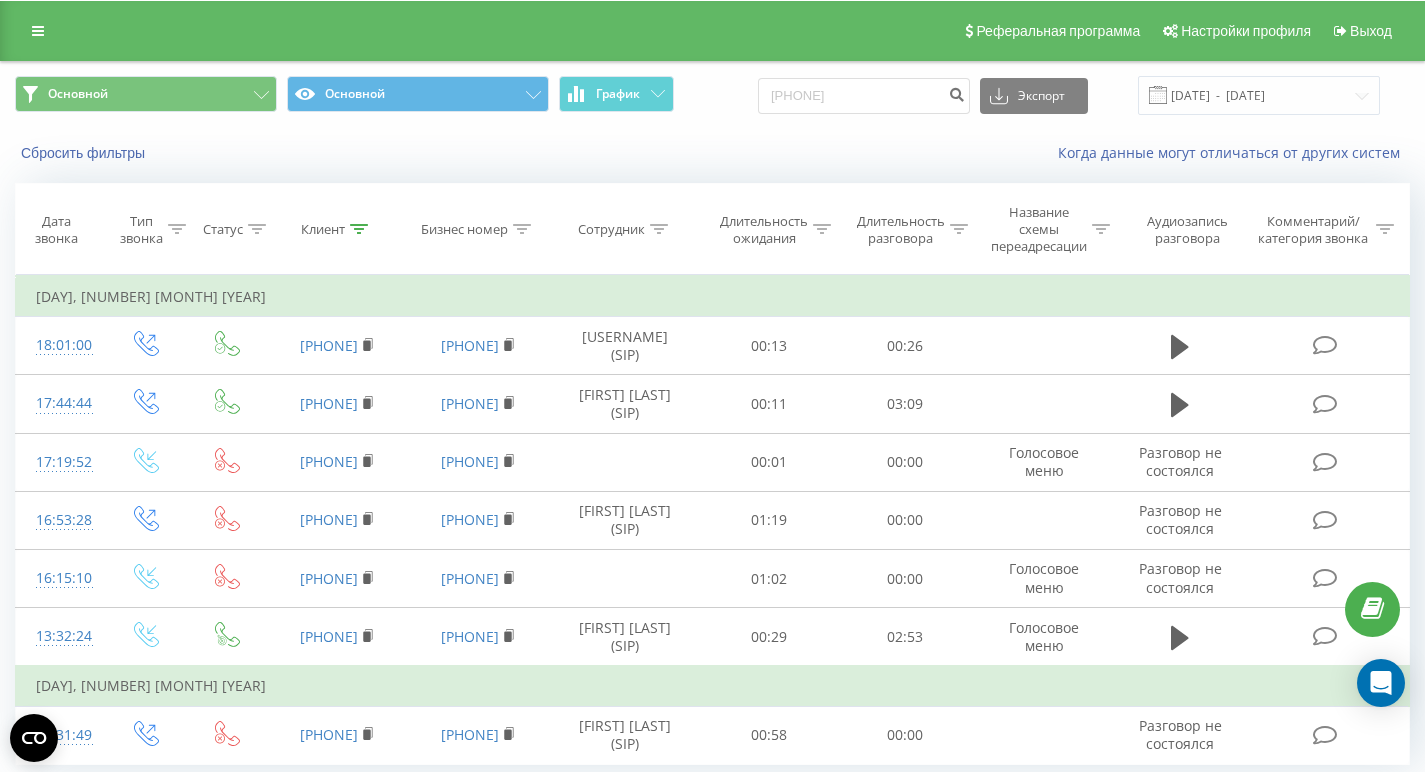 scroll, scrollTop: 0, scrollLeft: 0, axis: both 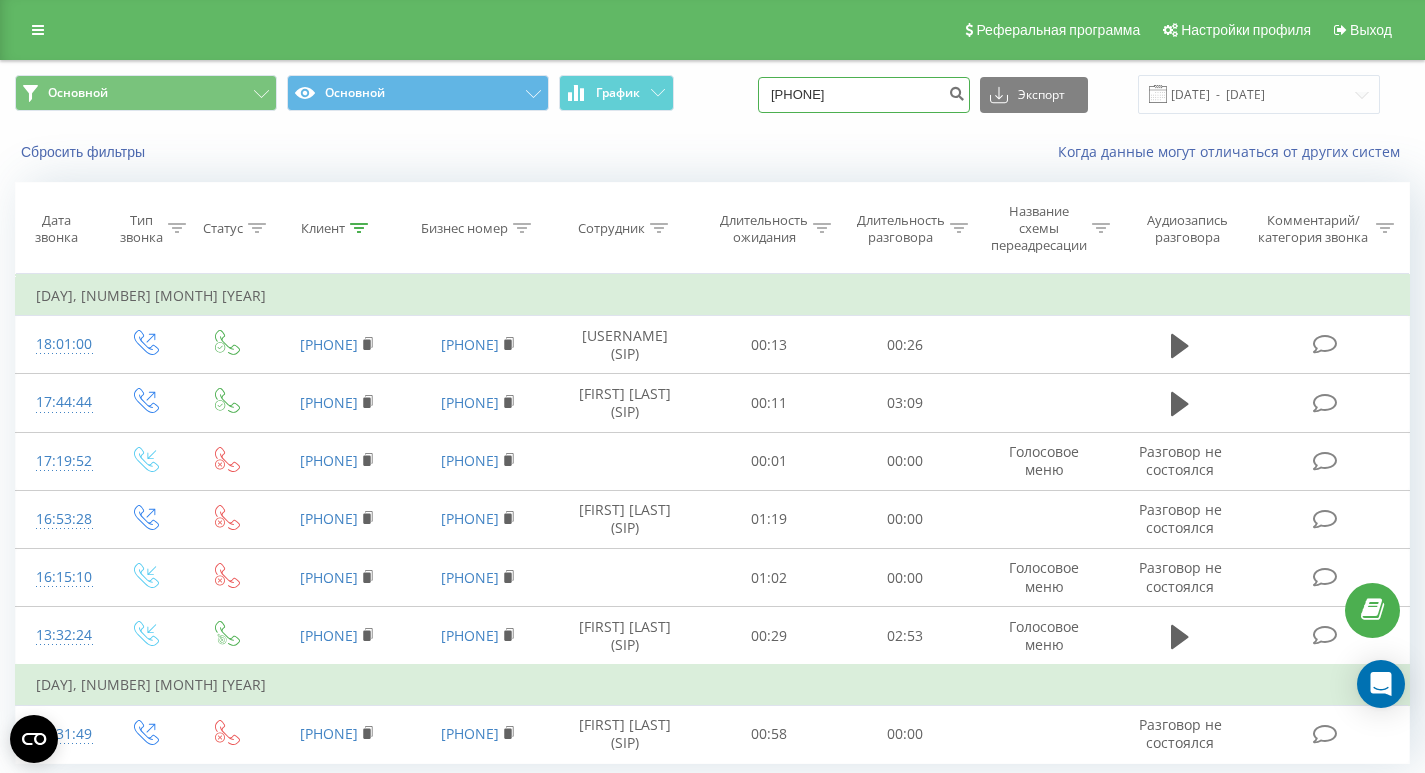 click on "380965011304" at bounding box center (864, 95) 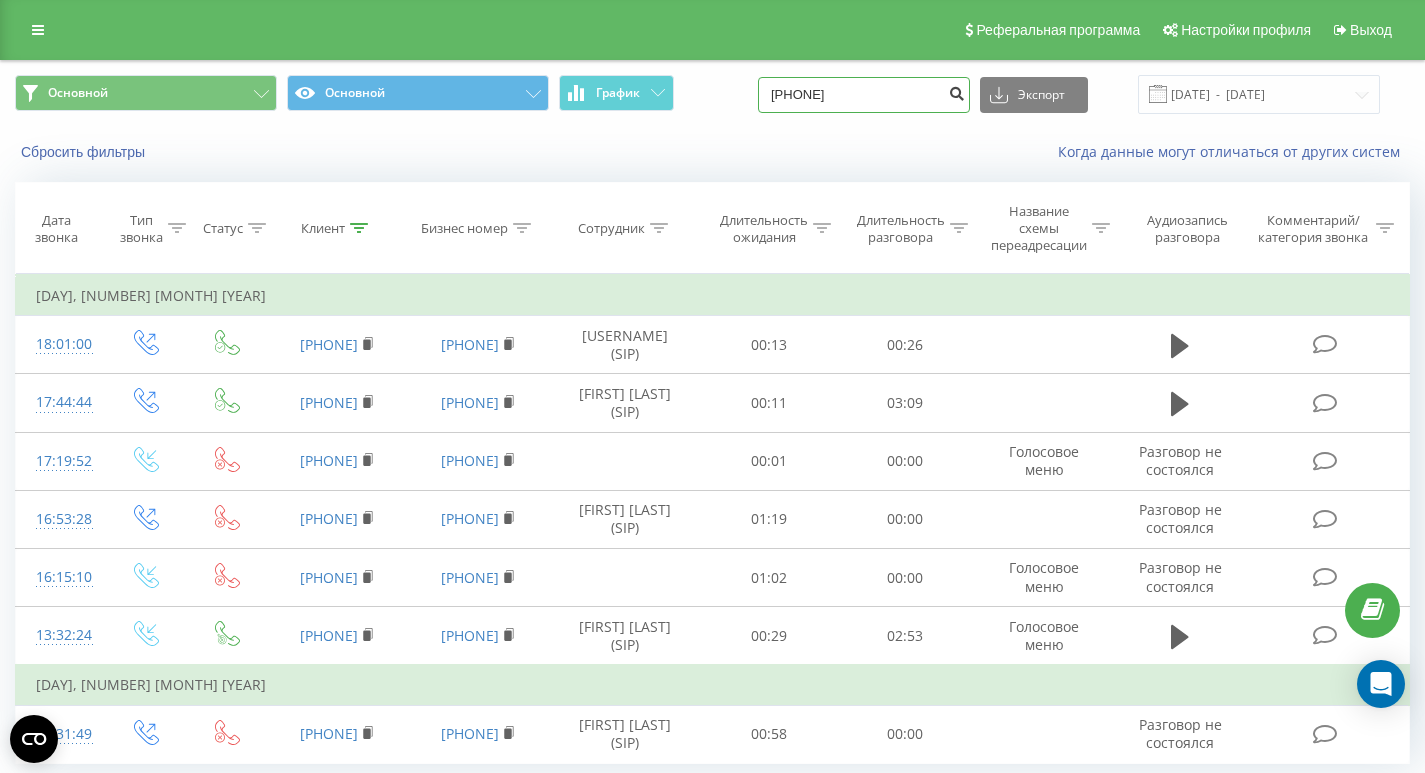 type on "380984892653" 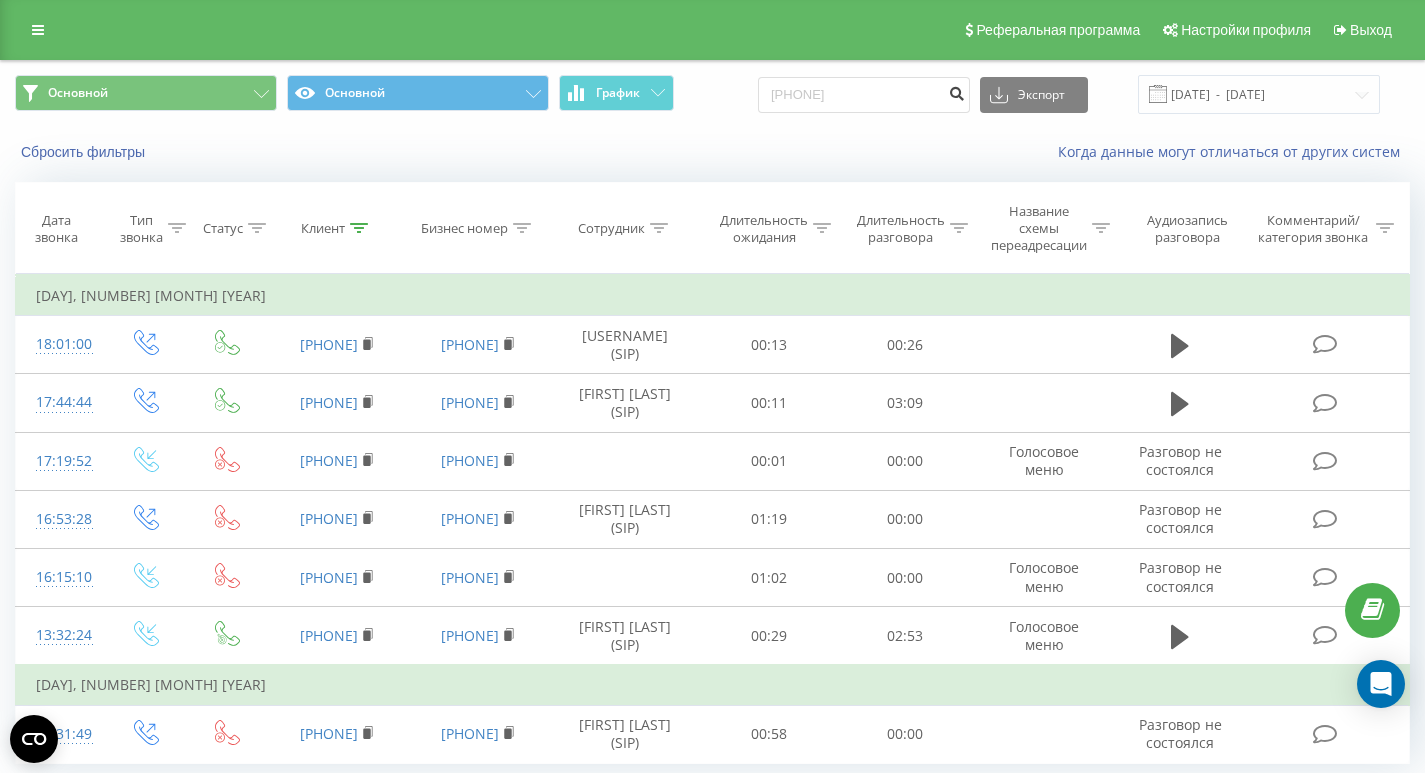 click at bounding box center [956, 91] 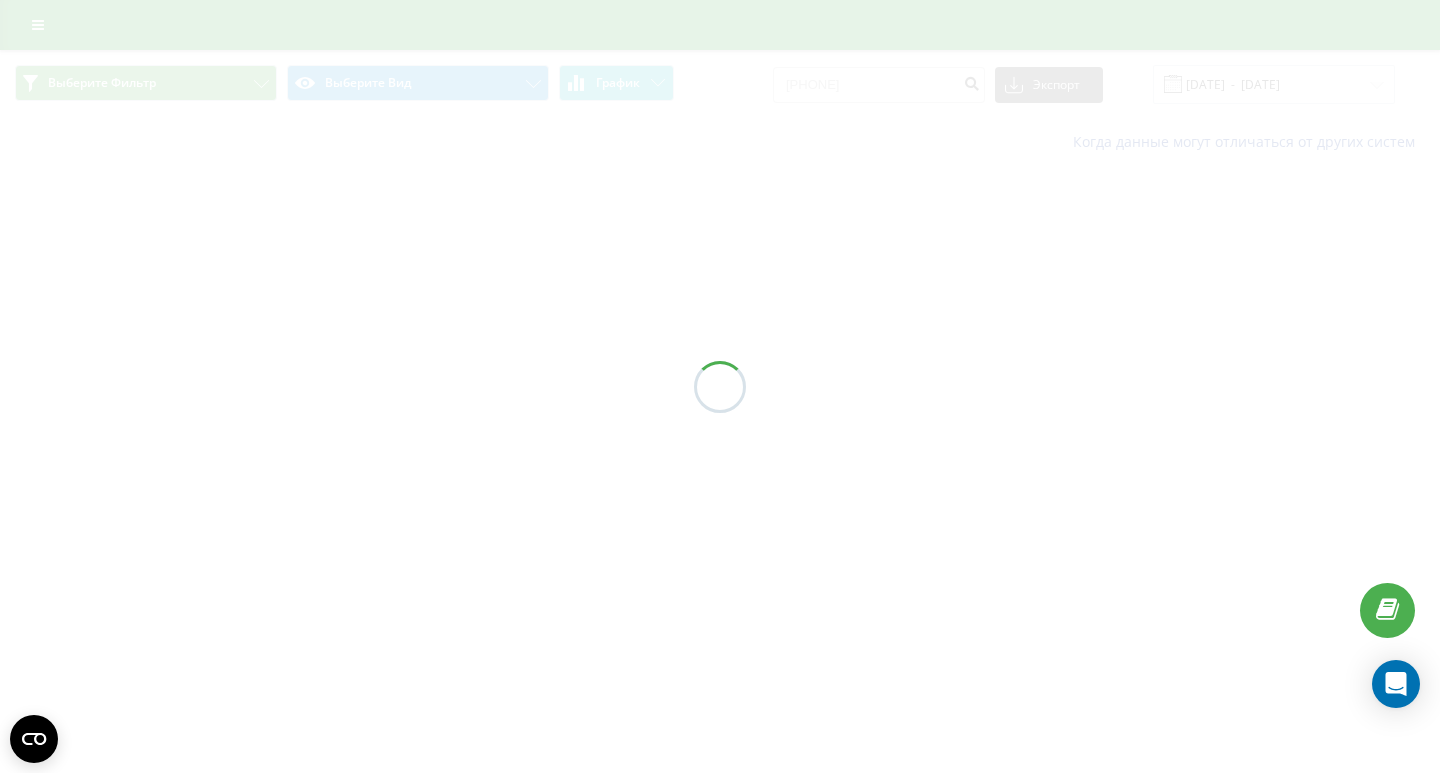 scroll, scrollTop: 0, scrollLeft: 0, axis: both 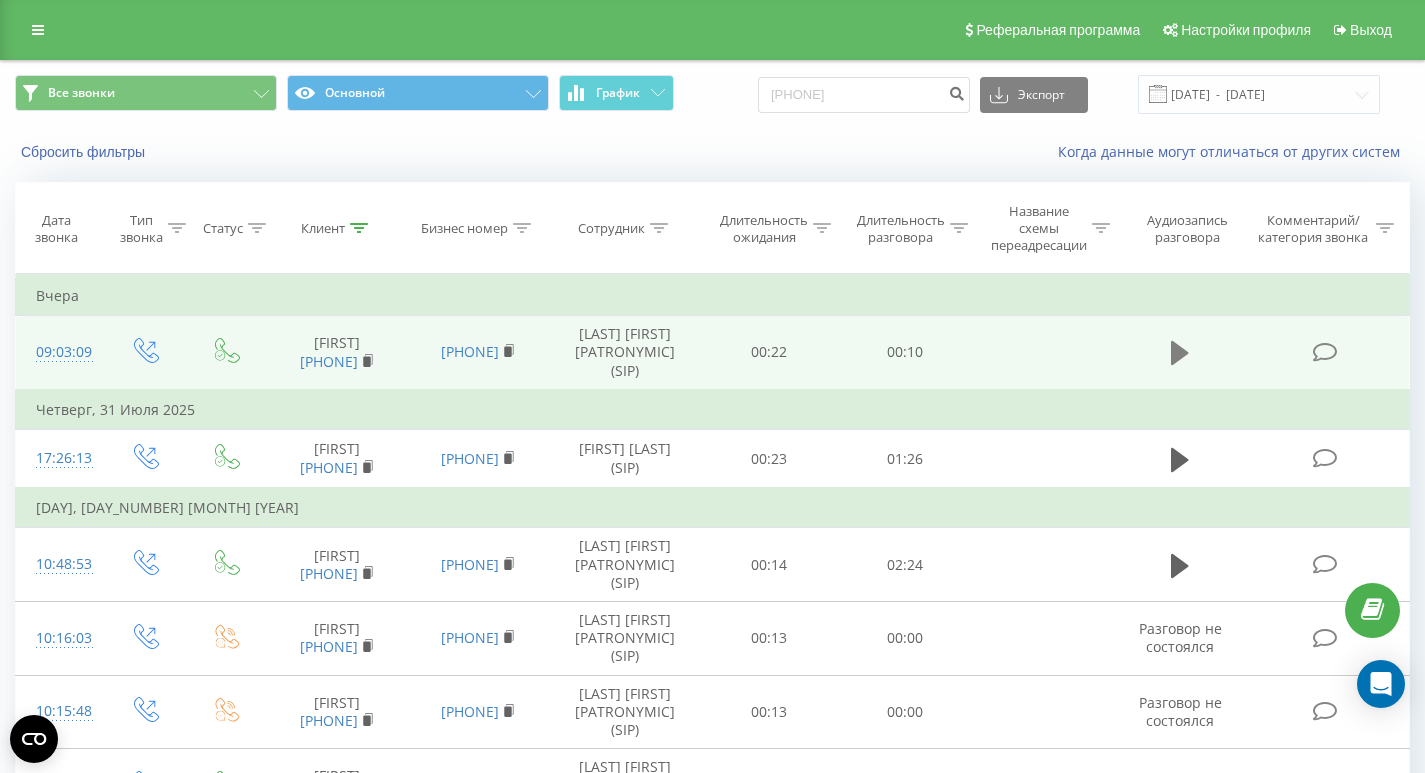 click 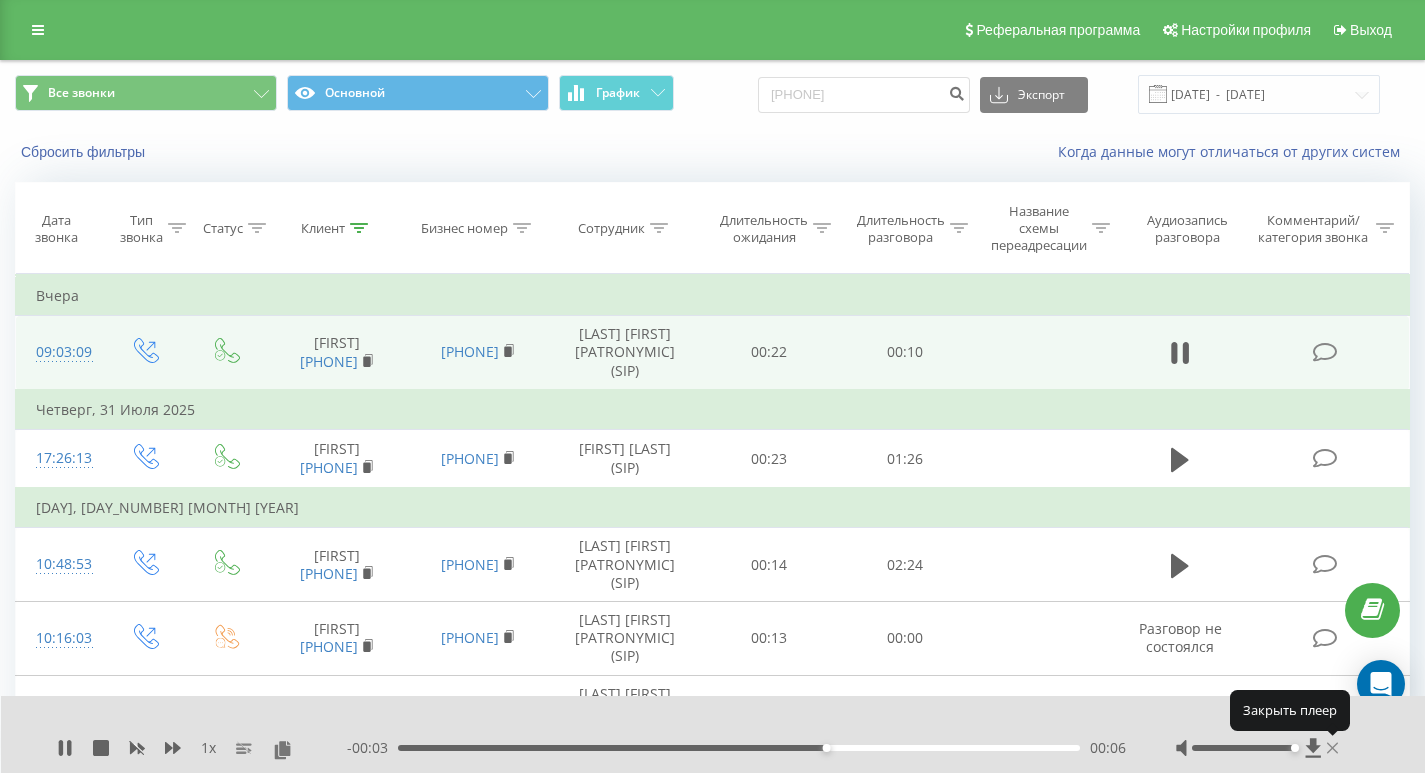 click 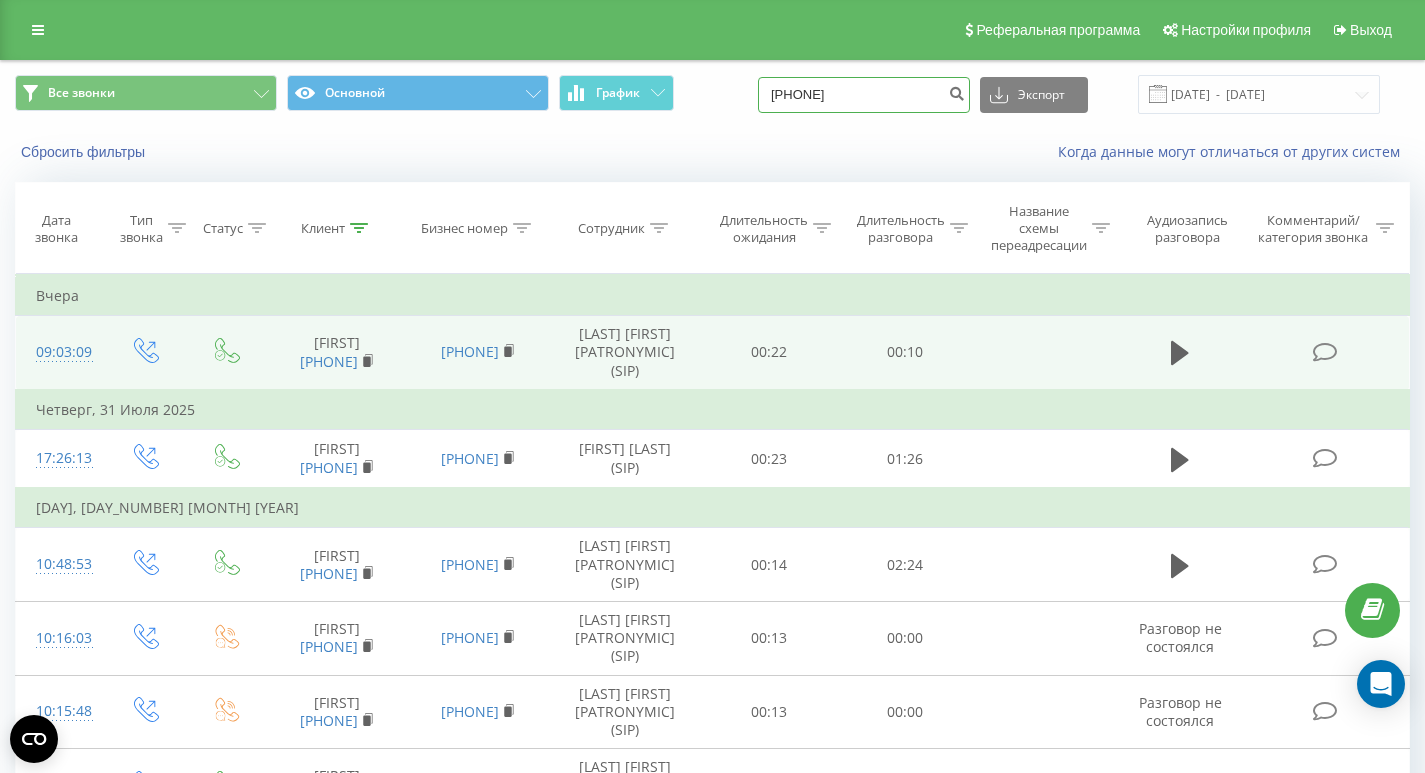 click on "380984892653" at bounding box center [864, 95] 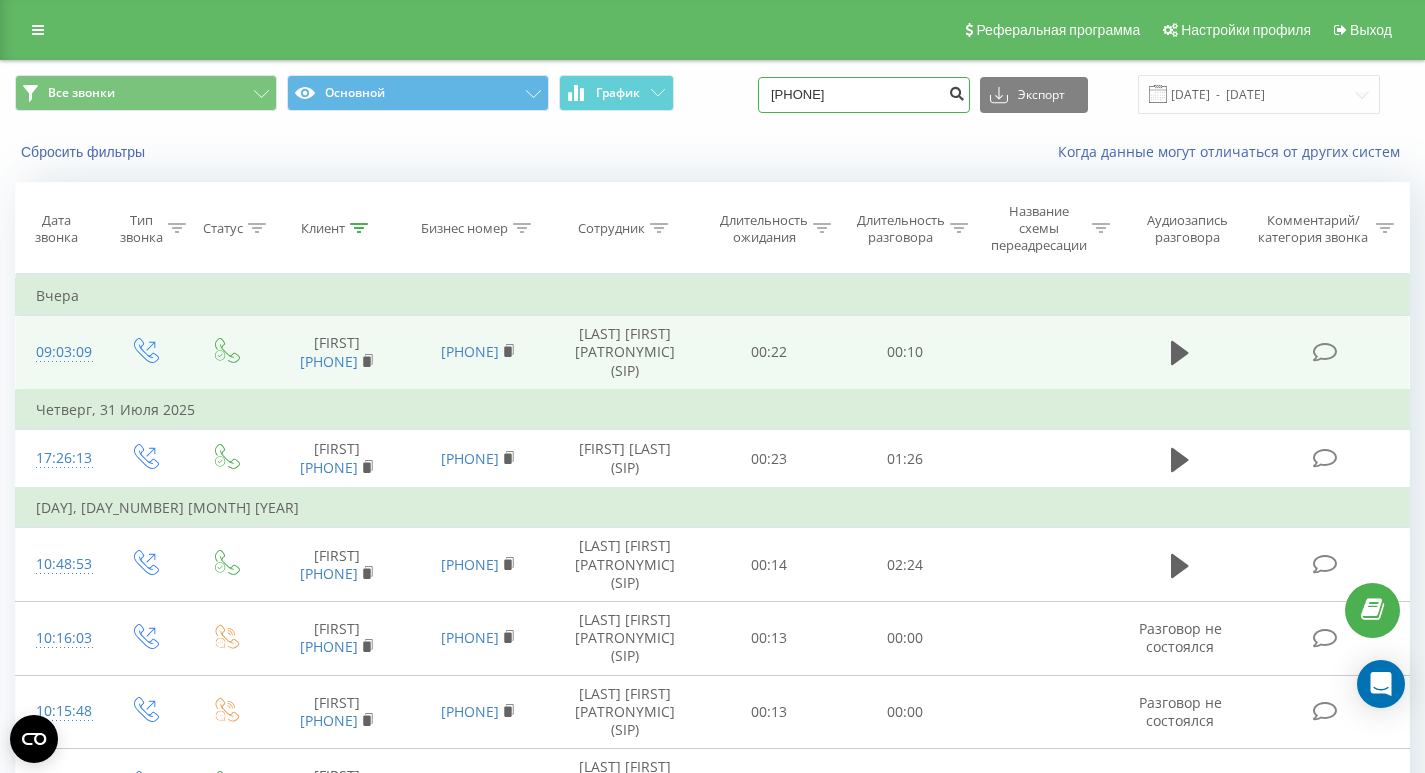 type on "380965030881" 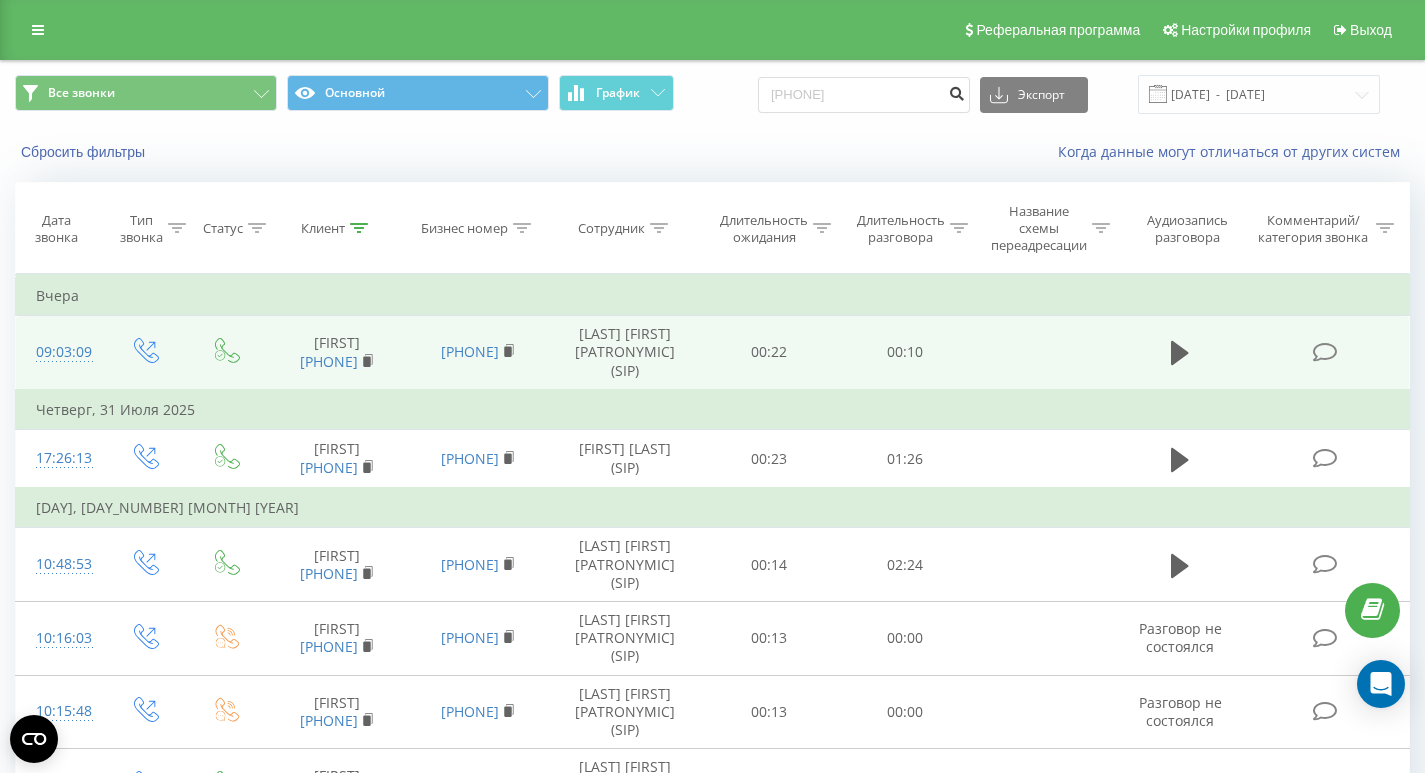 click at bounding box center (956, 95) 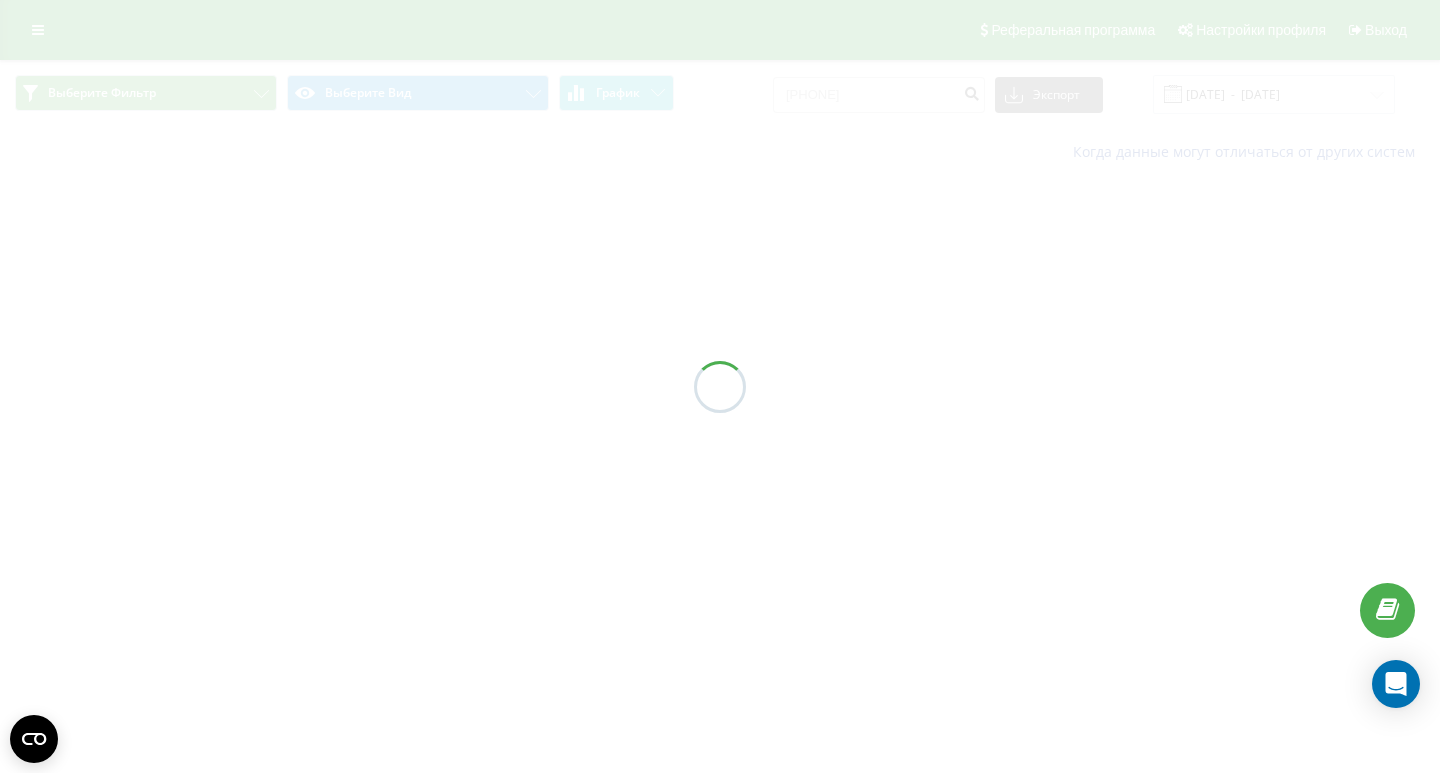 scroll, scrollTop: 0, scrollLeft: 0, axis: both 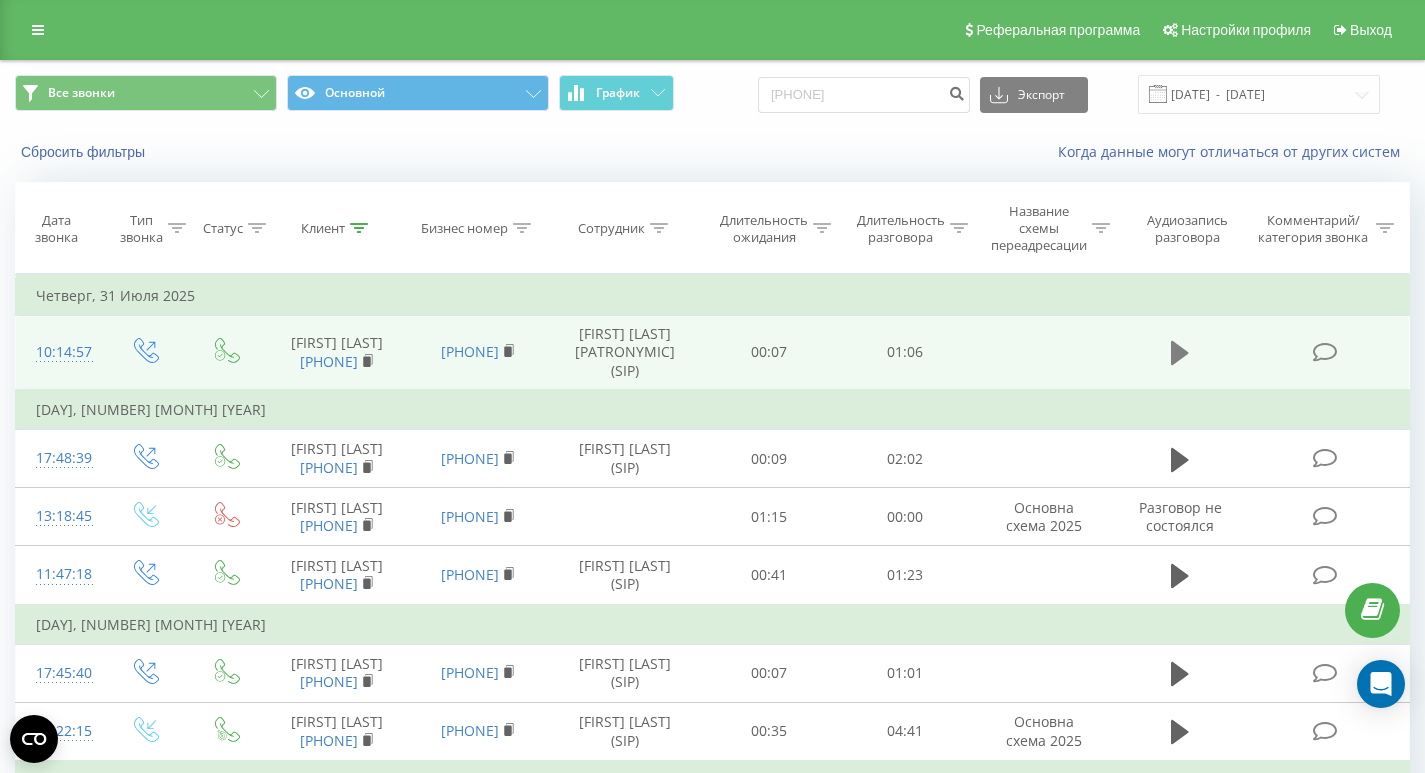 click 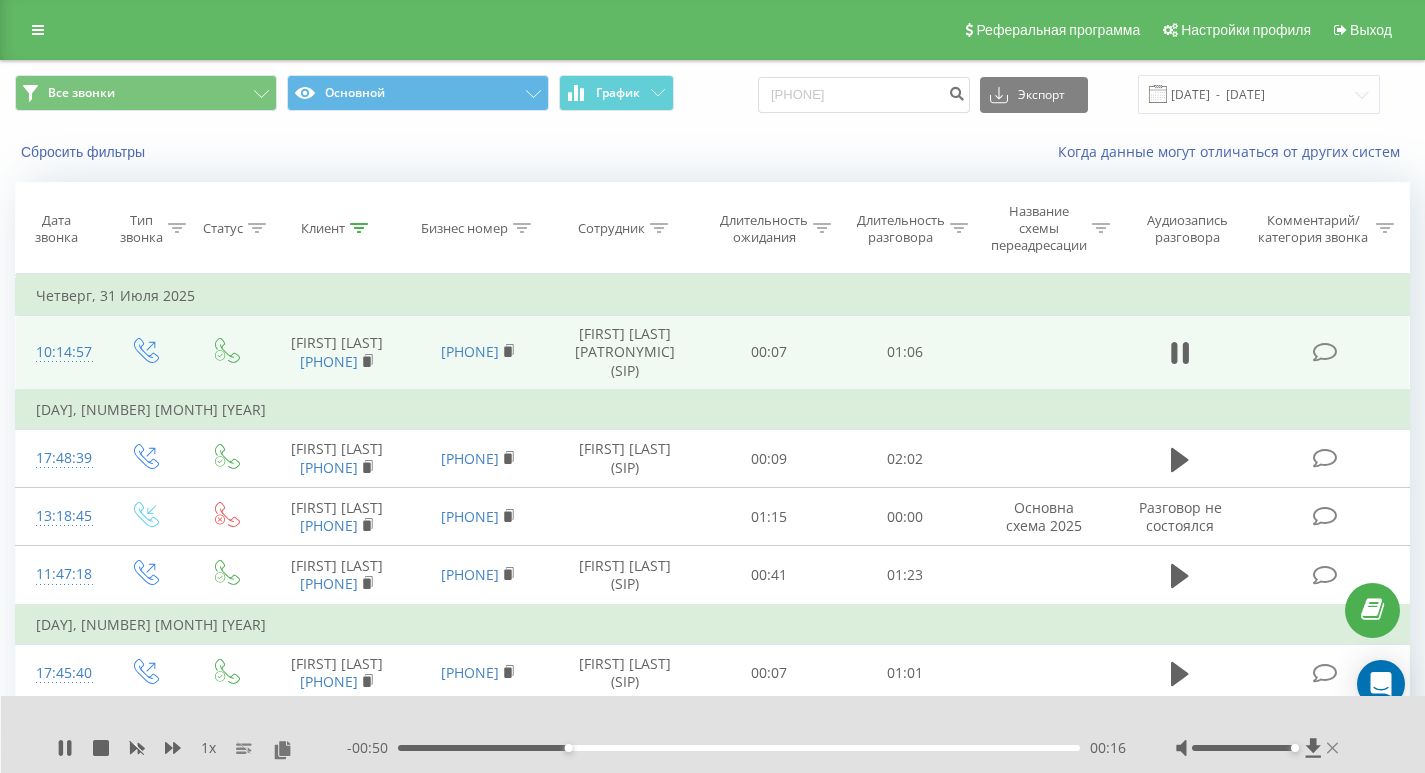 click 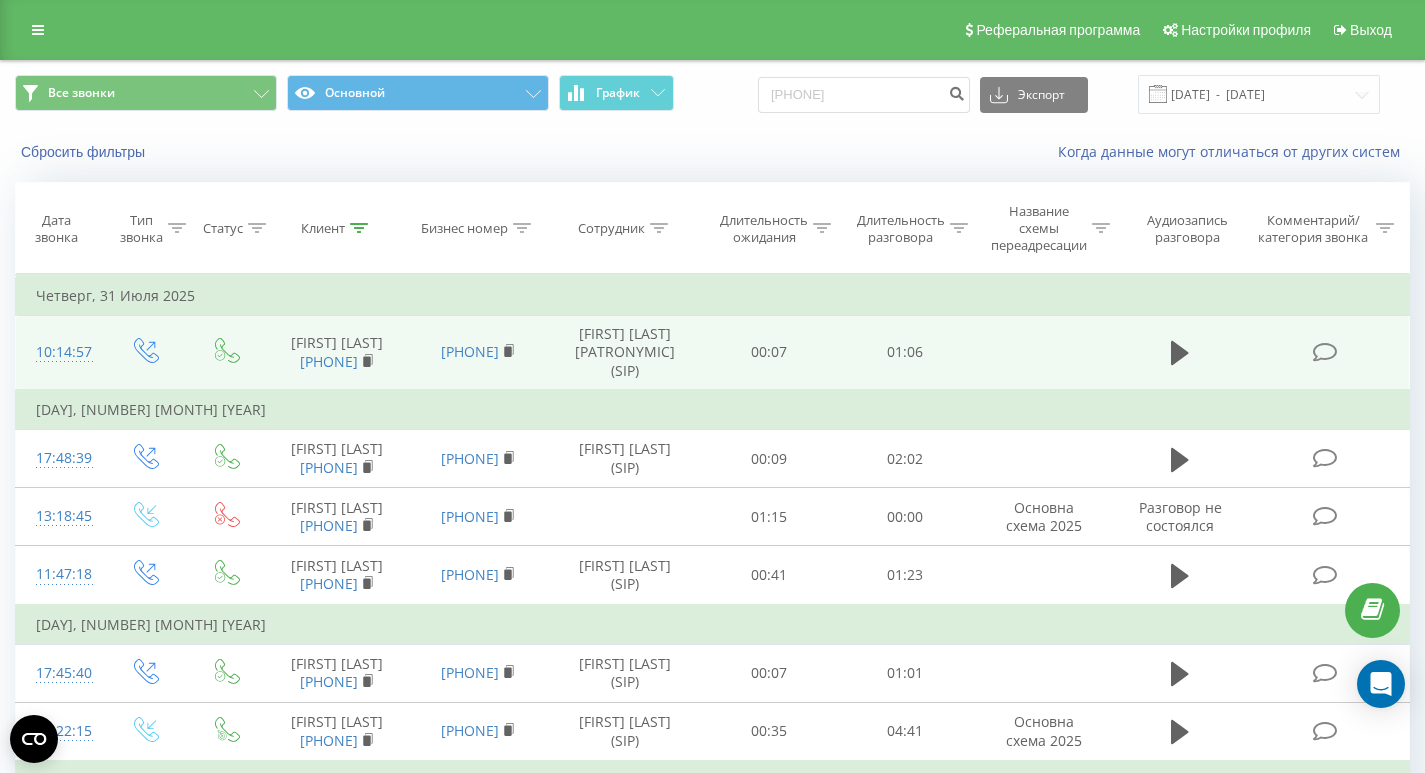 click on "Название схемы переадресации" at bounding box center (1050, 228) 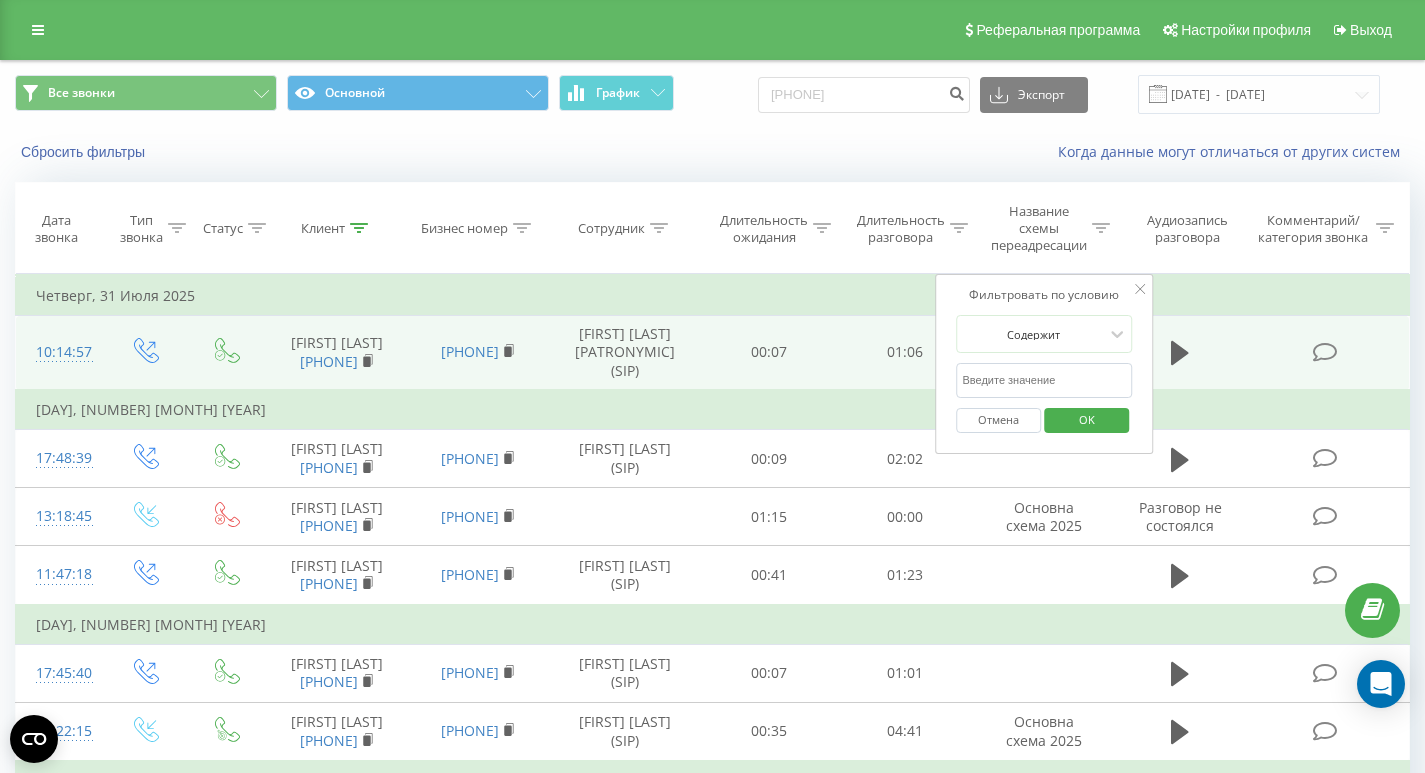 click on "Когда данные могут отличаться от других систем" at bounding box center (979, 152) 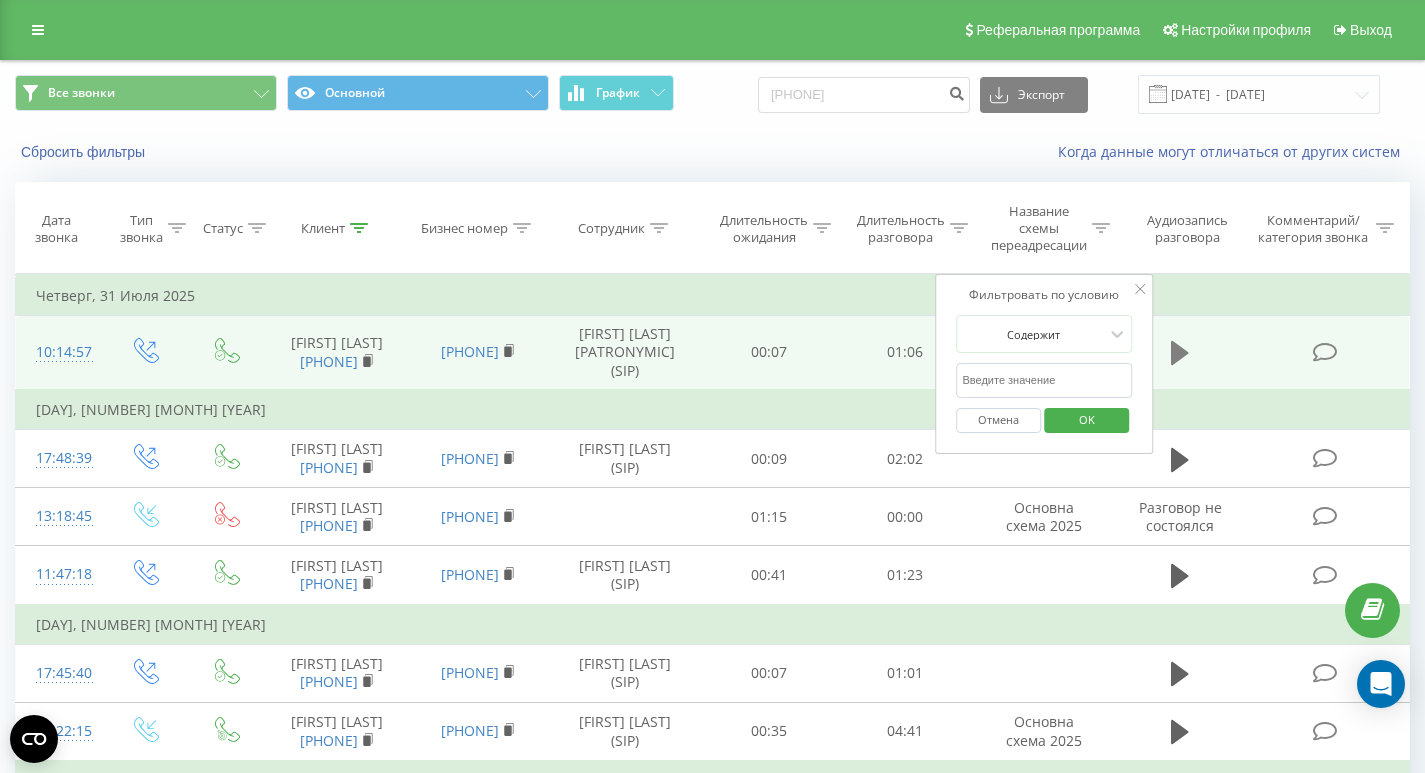 click 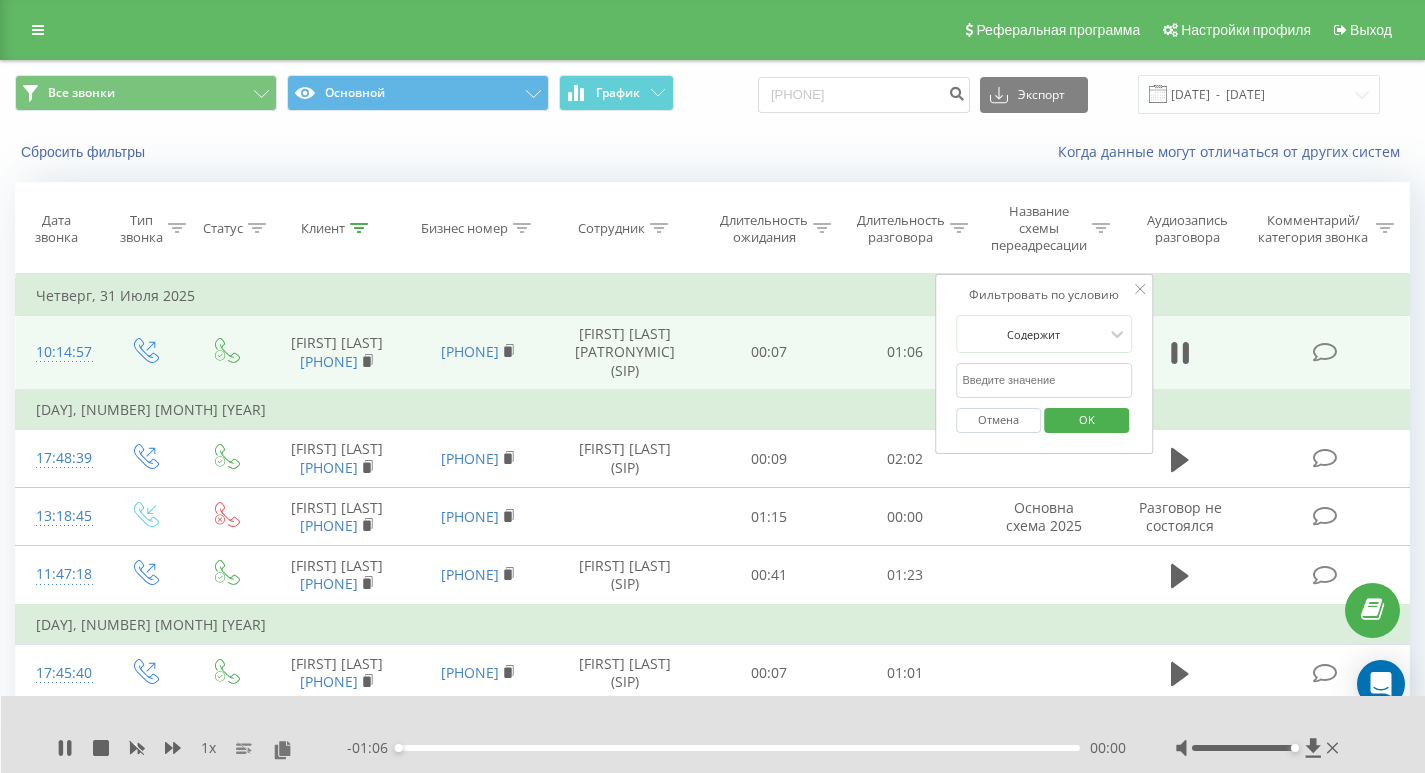 click on "00:00" at bounding box center [739, 748] 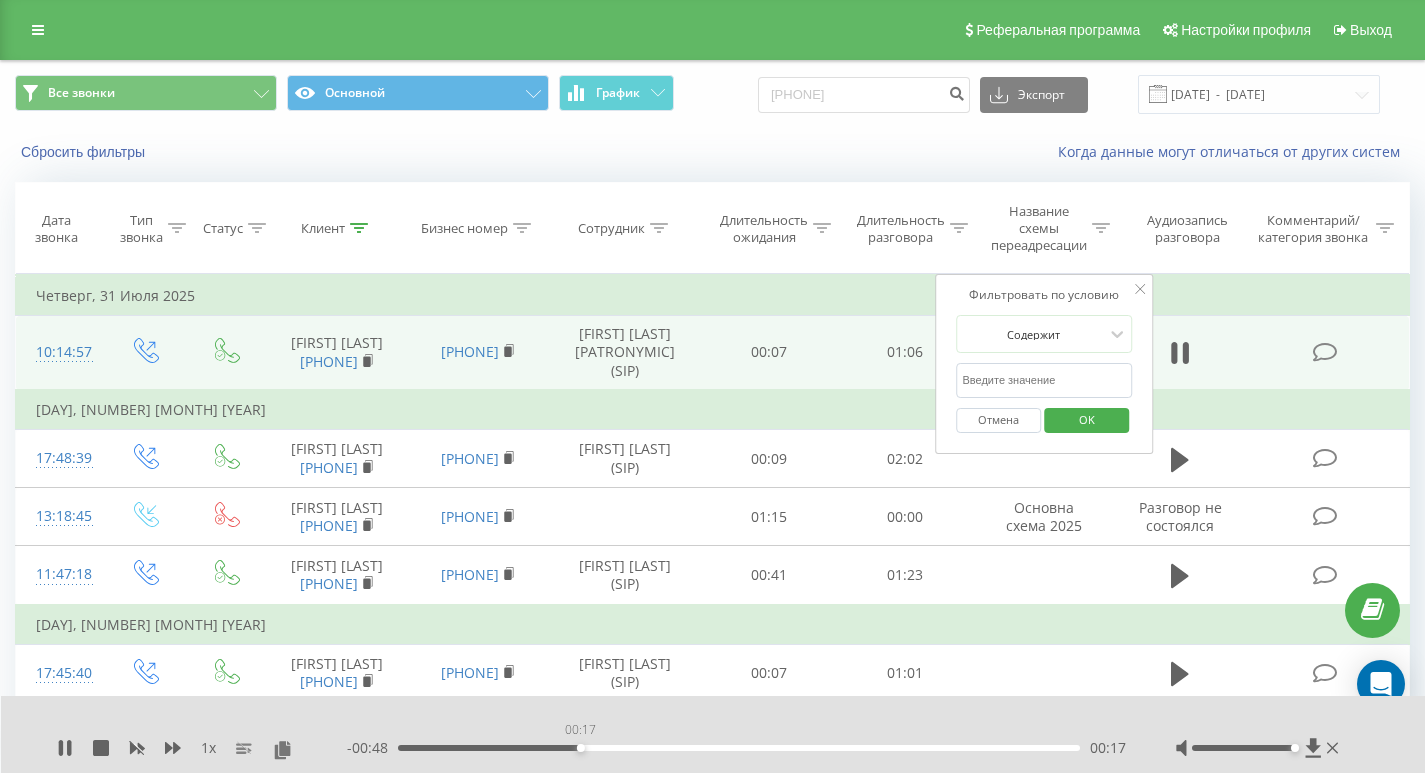 click on "00:17" at bounding box center (739, 748) 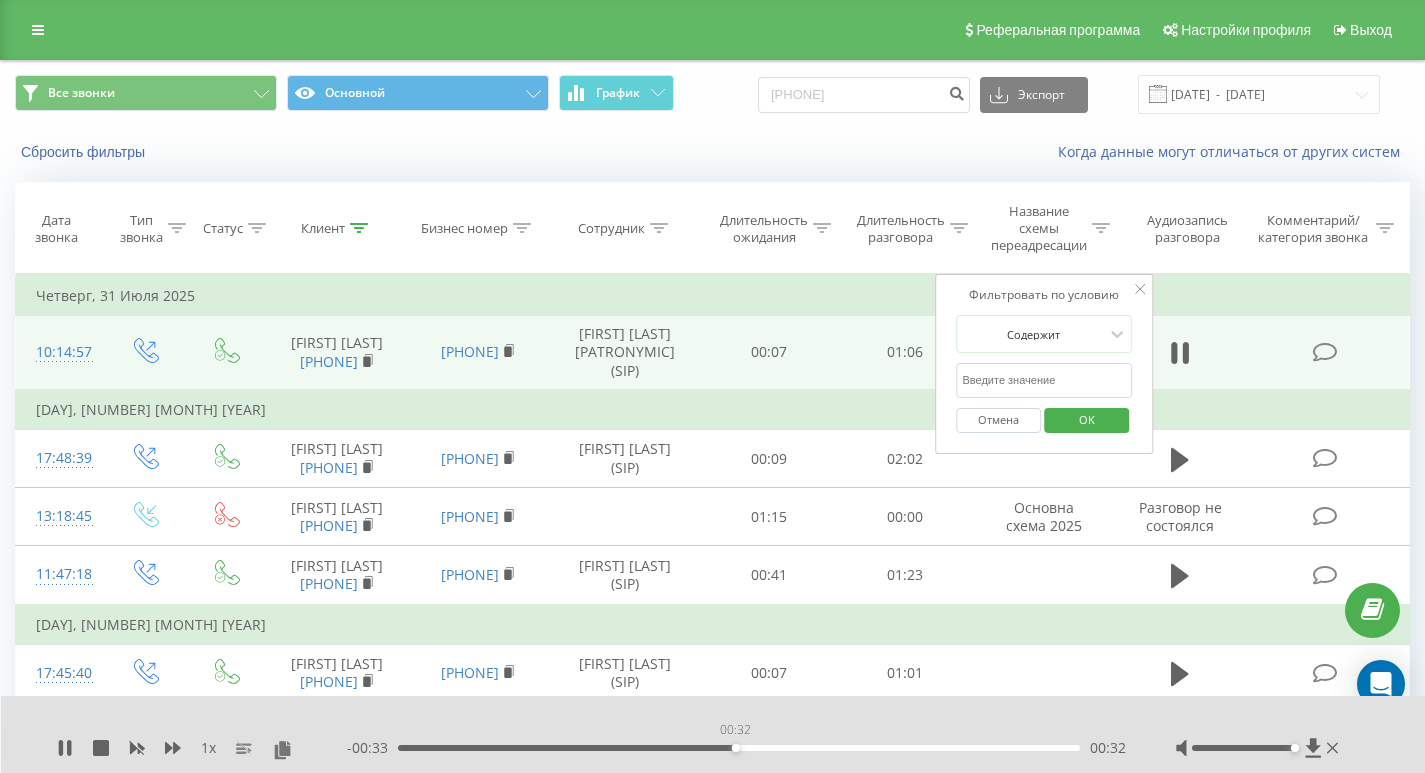 click on "00:32" at bounding box center (739, 748) 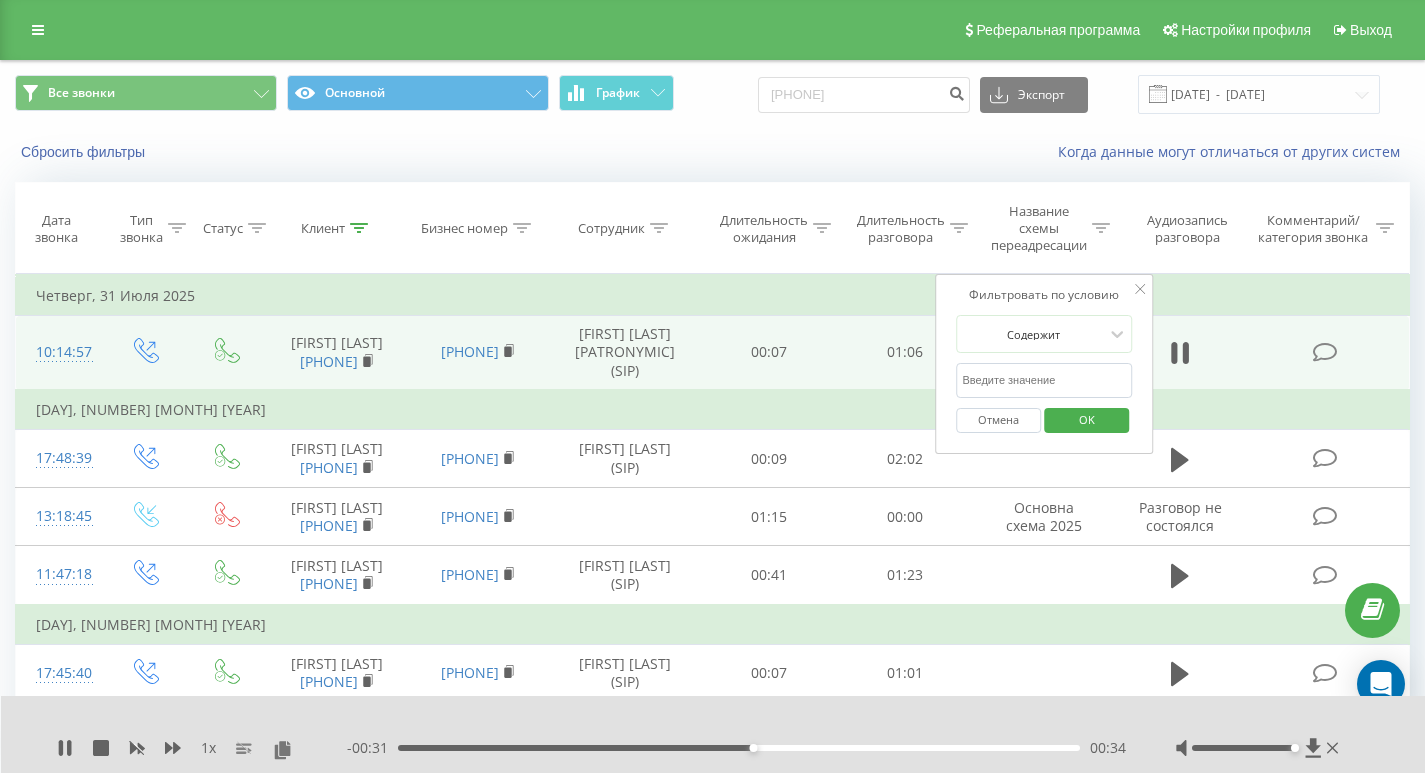 click at bounding box center (1259, 748) 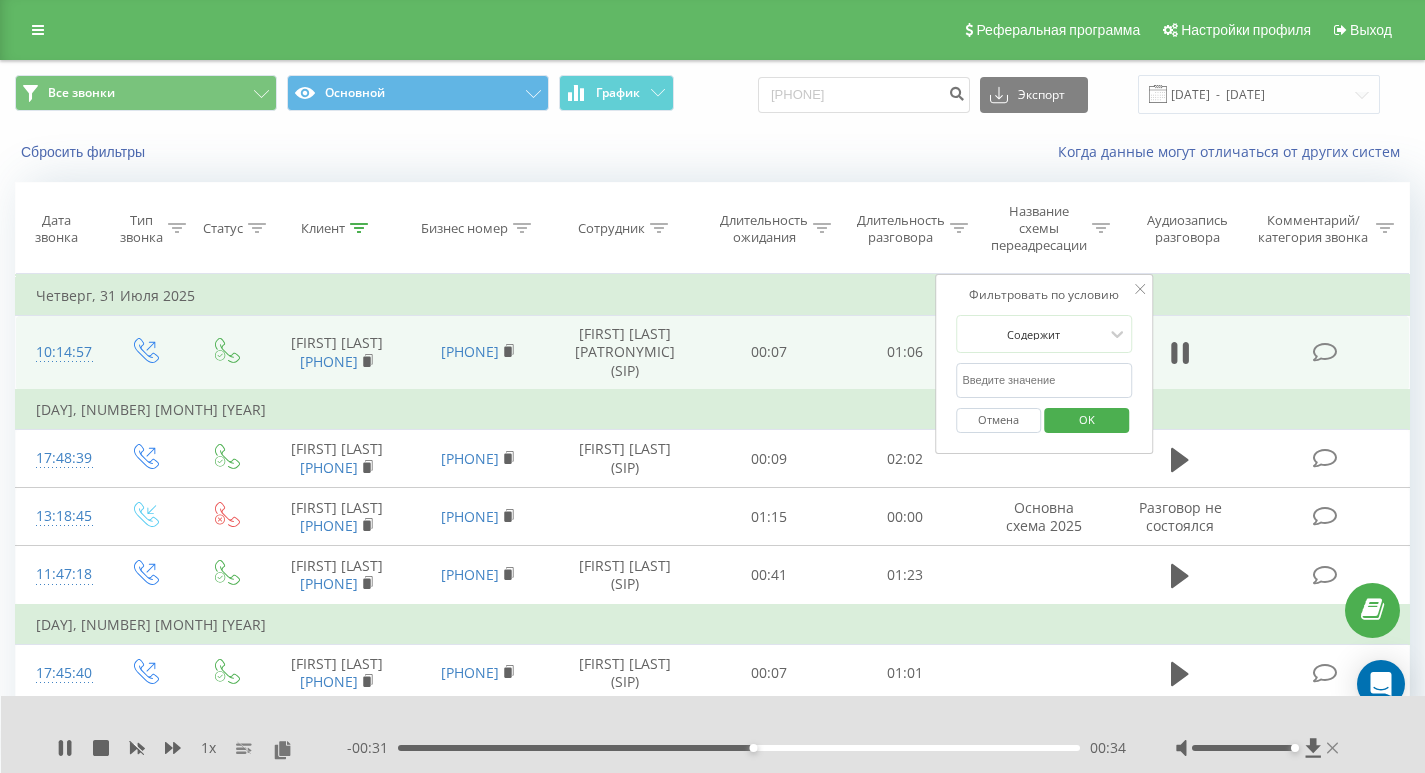 click 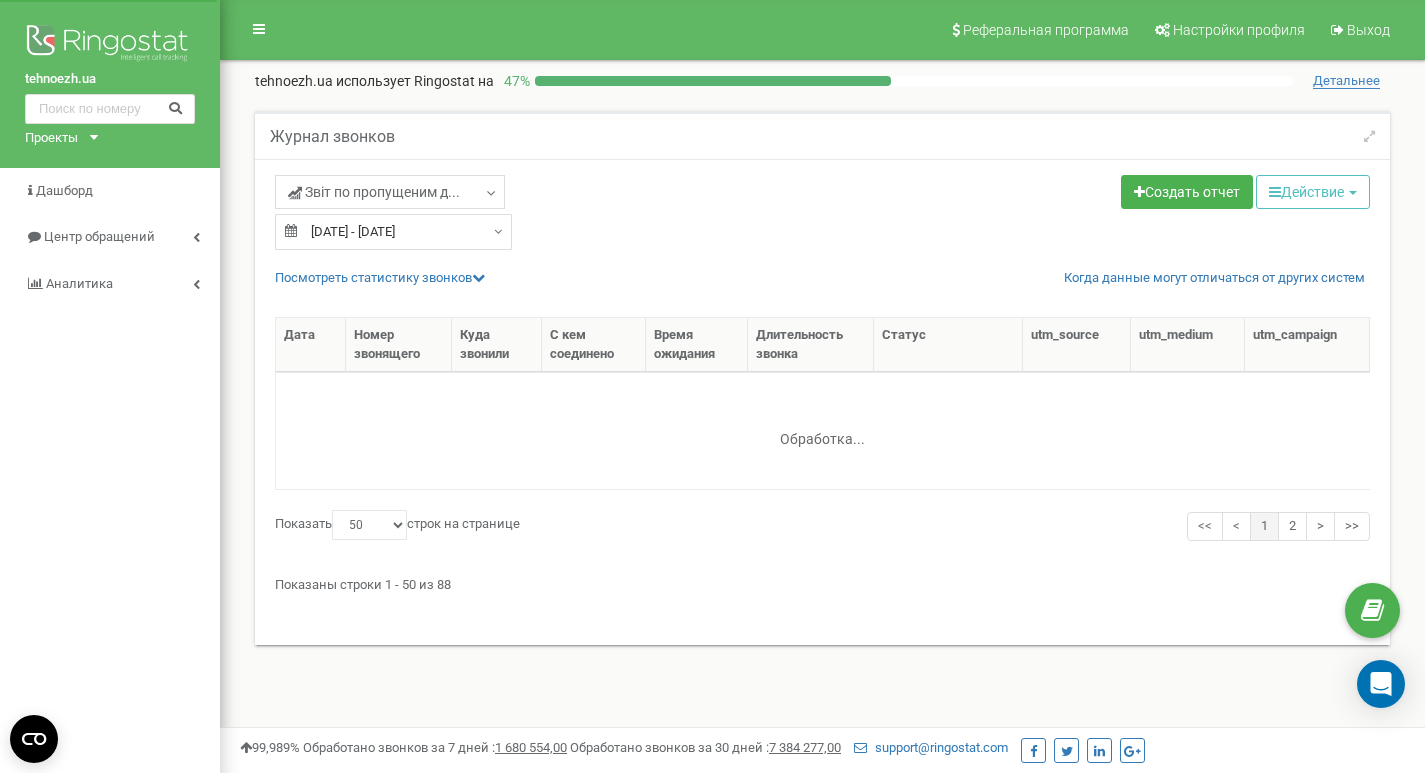 select on "50" 